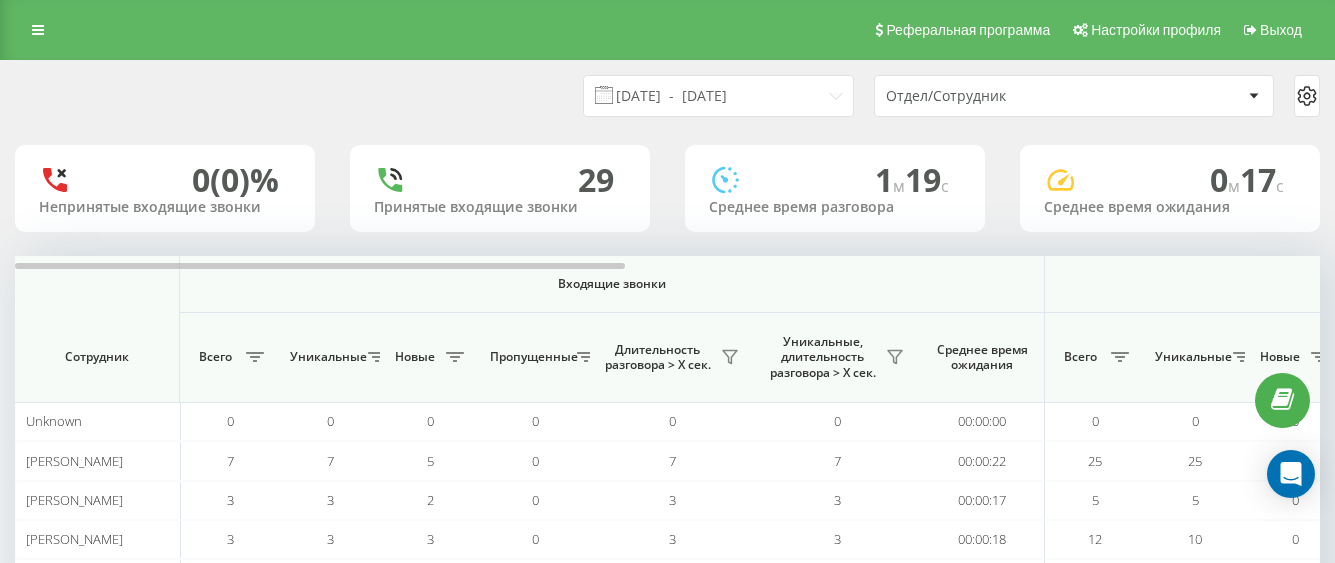 scroll, scrollTop: 0, scrollLeft: 0, axis: both 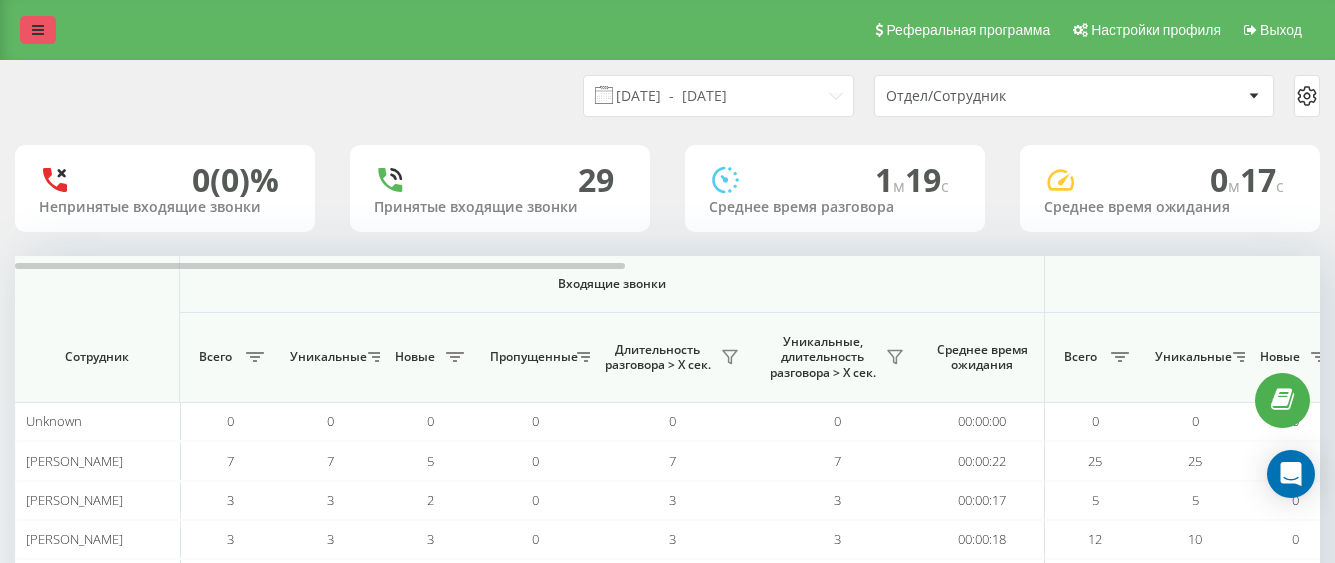 click at bounding box center (38, 30) 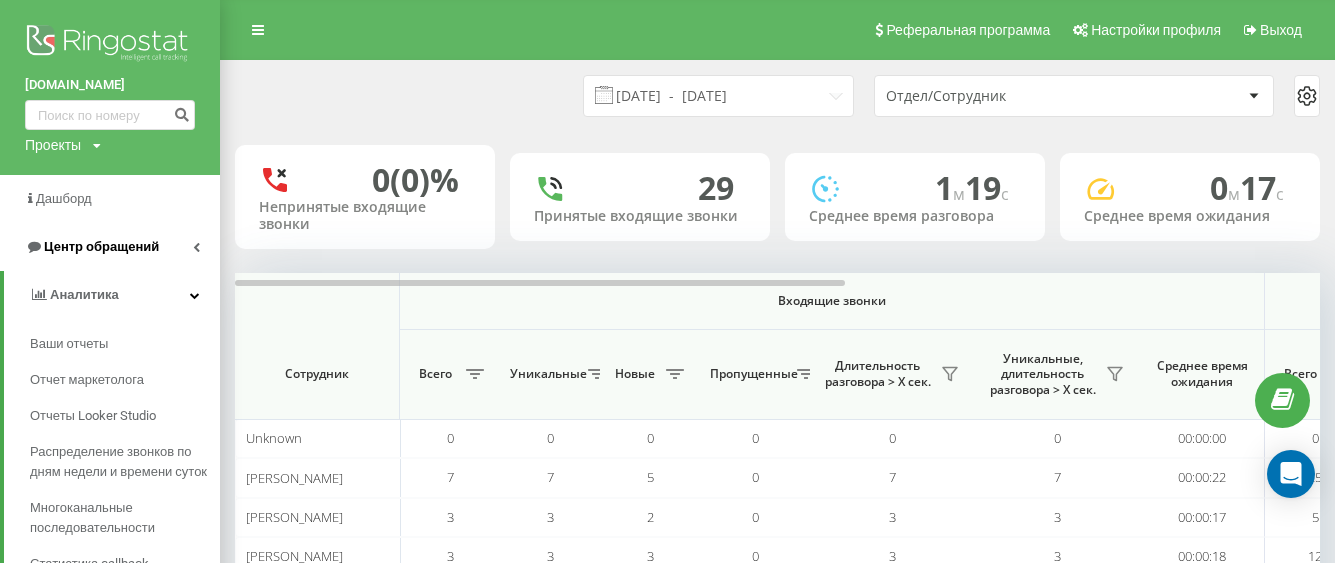 click on "Центр обращений" at bounding box center [101, 246] 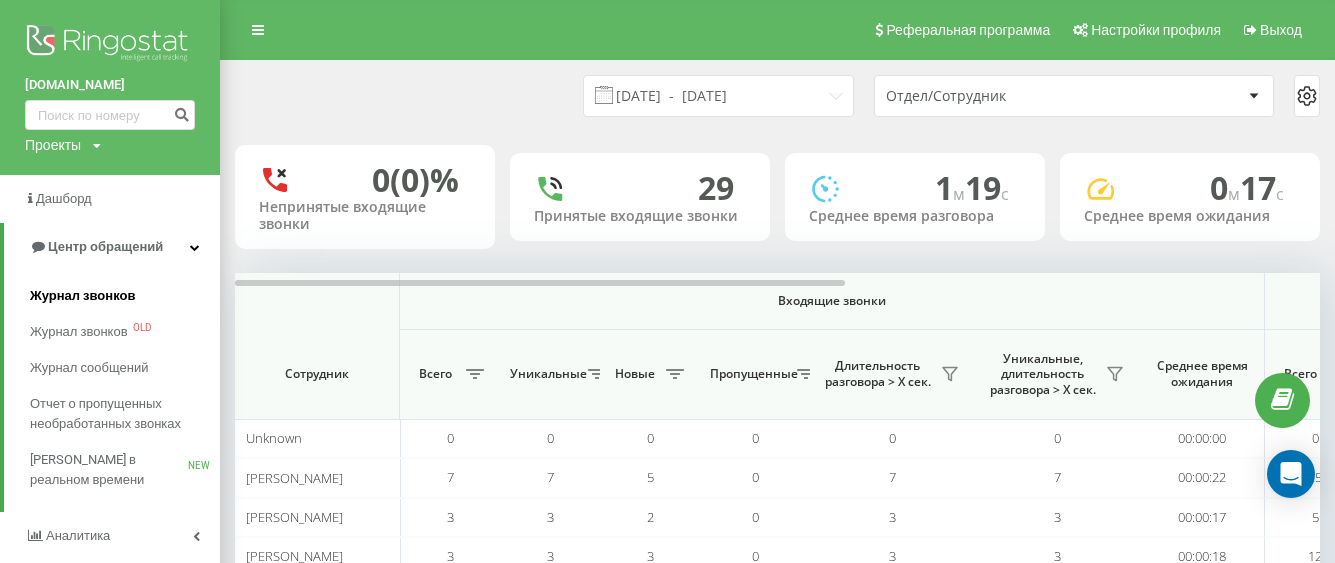 click on "Журнал звонков" at bounding box center (82, 296) 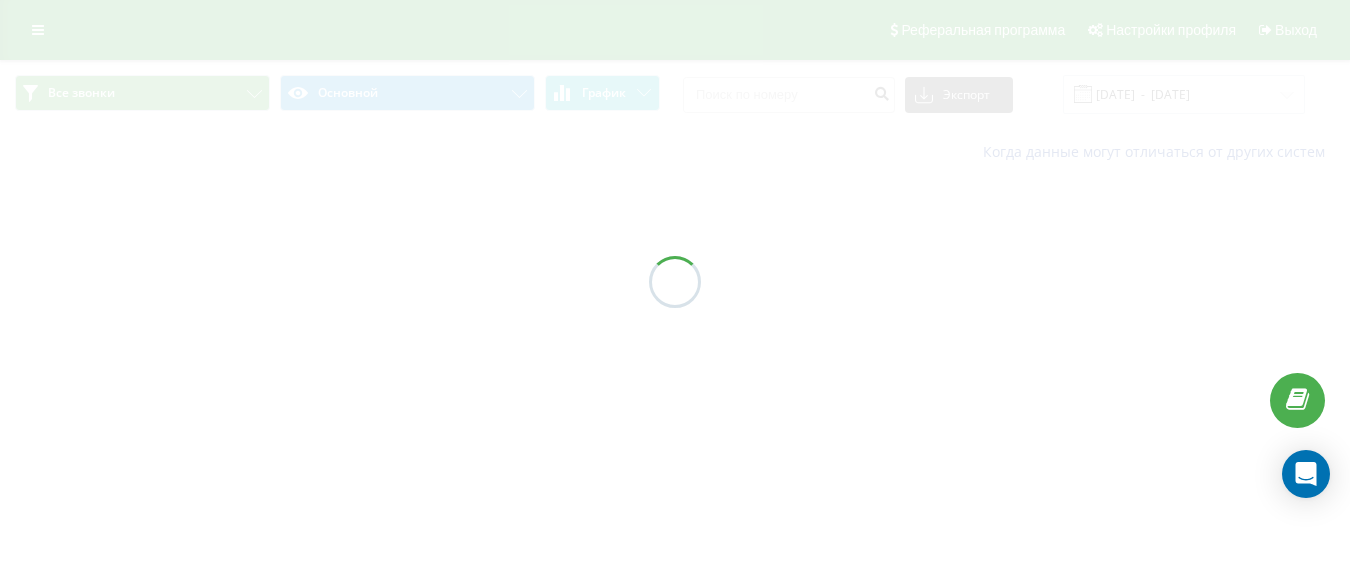 scroll, scrollTop: 0, scrollLeft: 0, axis: both 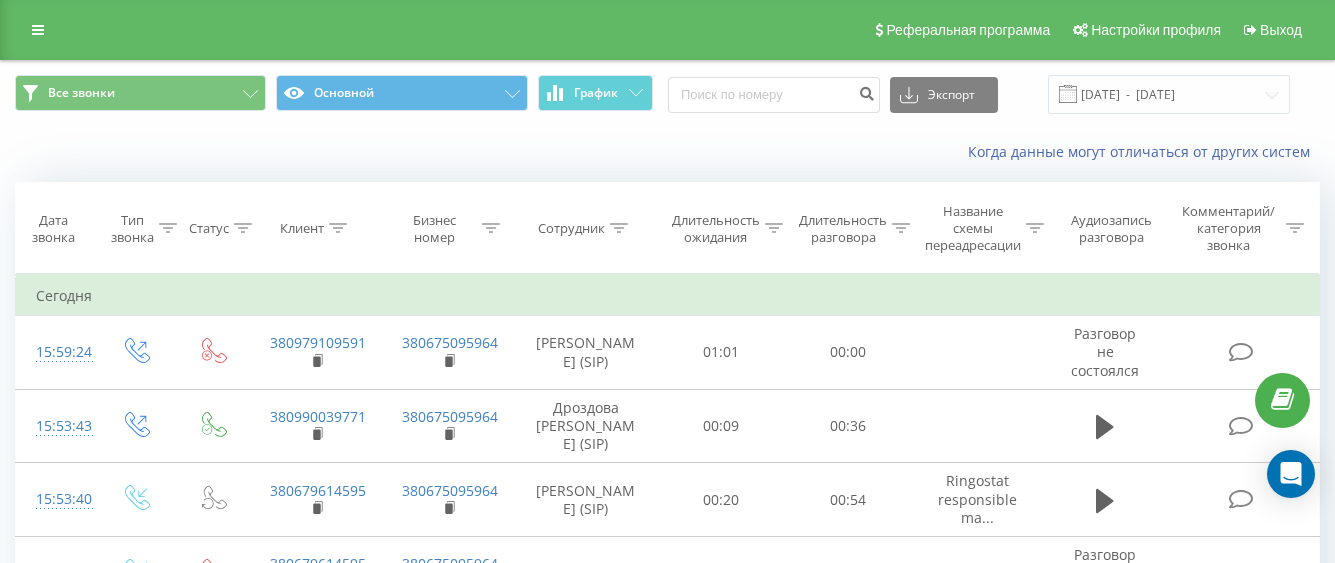 click on "Клиент" at bounding box center [316, 228] 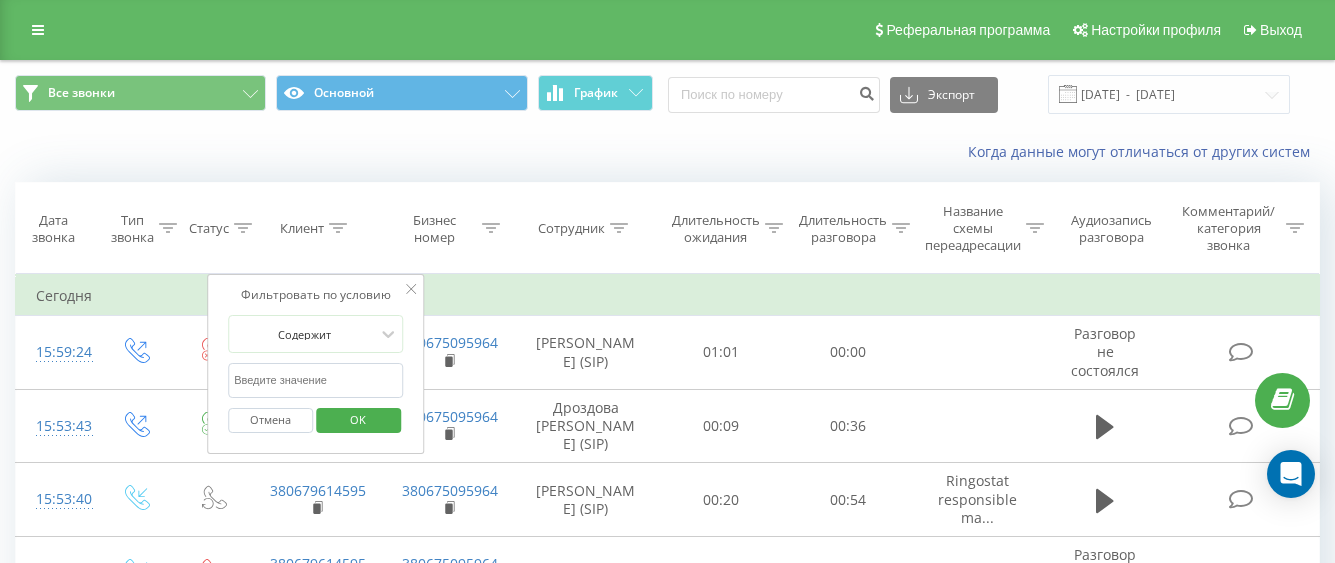 click at bounding box center [316, 380] 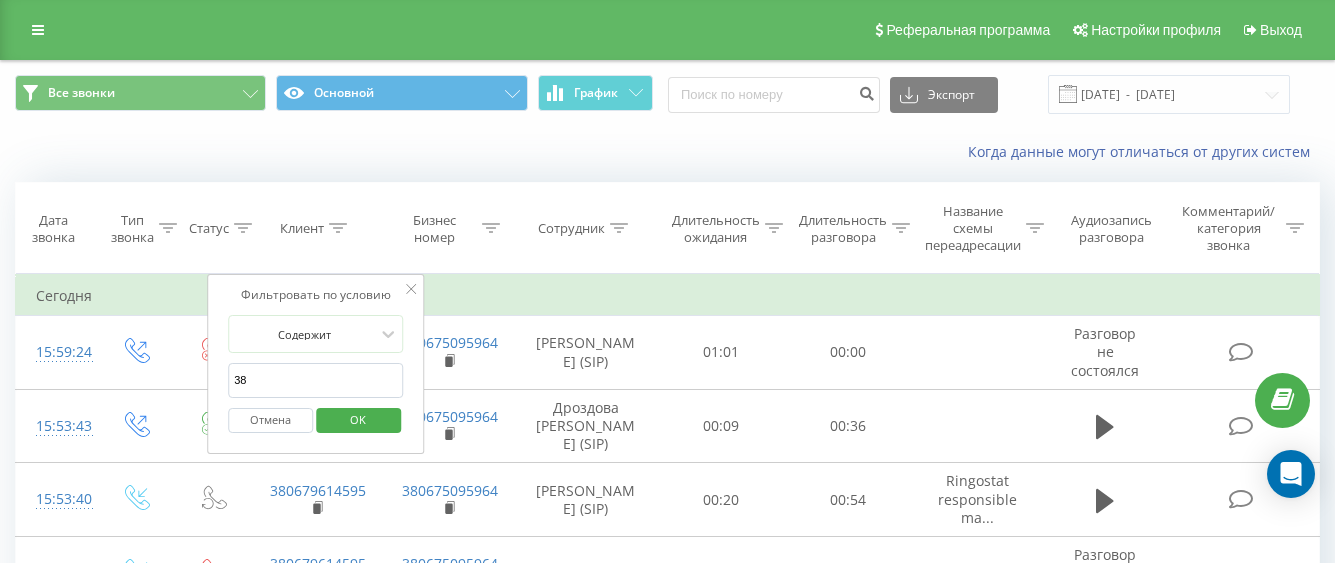 paste on "0976600695" 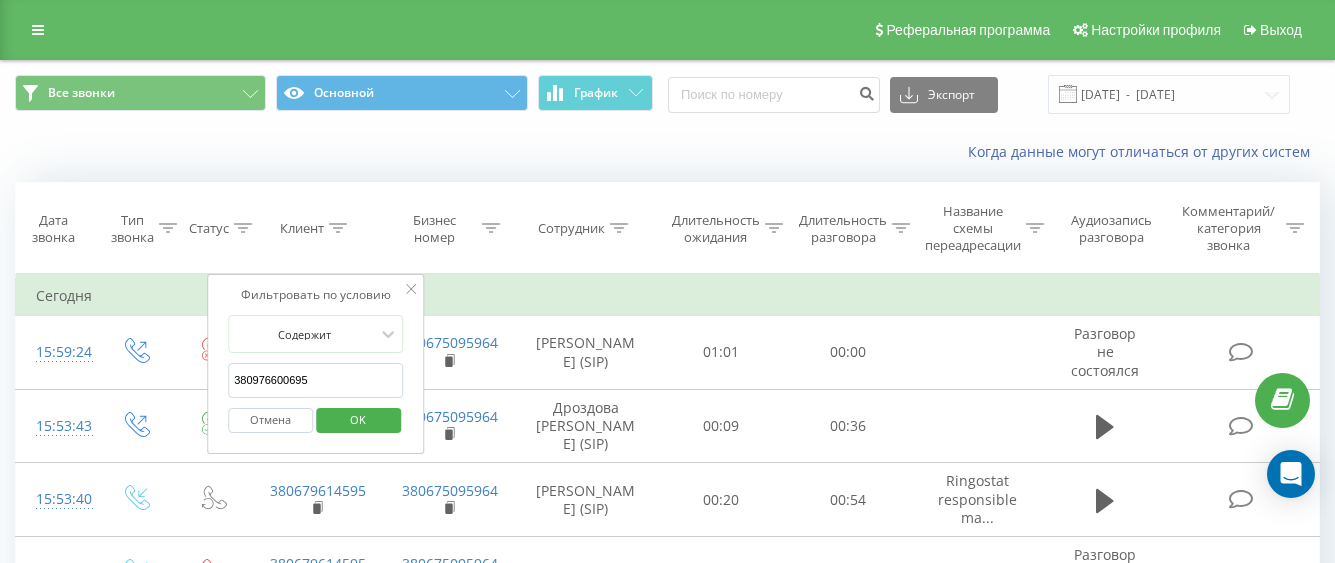 click on "OK" at bounding box center [358, 419] 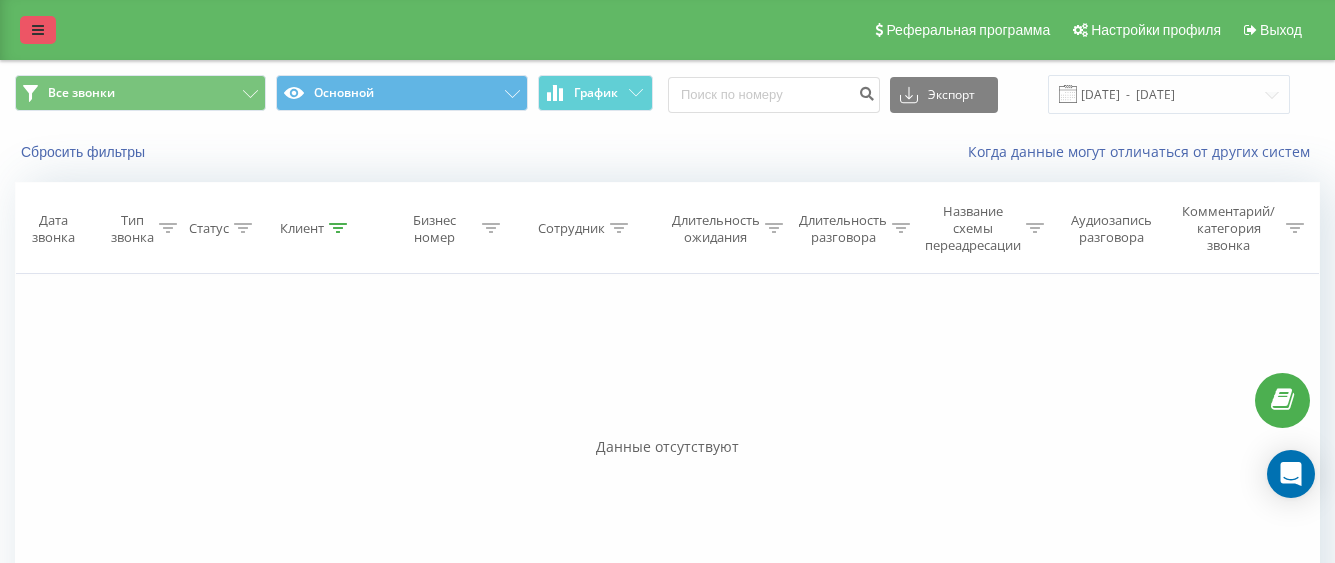 click at bounding box center [38, 30] 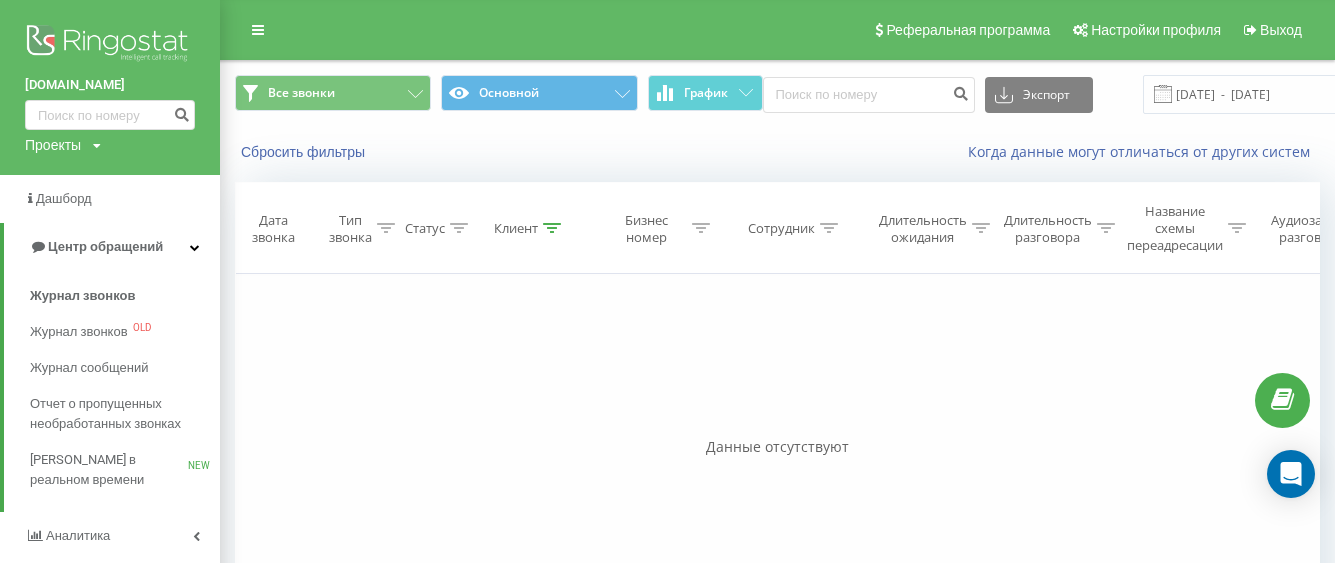 scroll, scrollTop: 240, scrollLeft: 0, axis: vertical 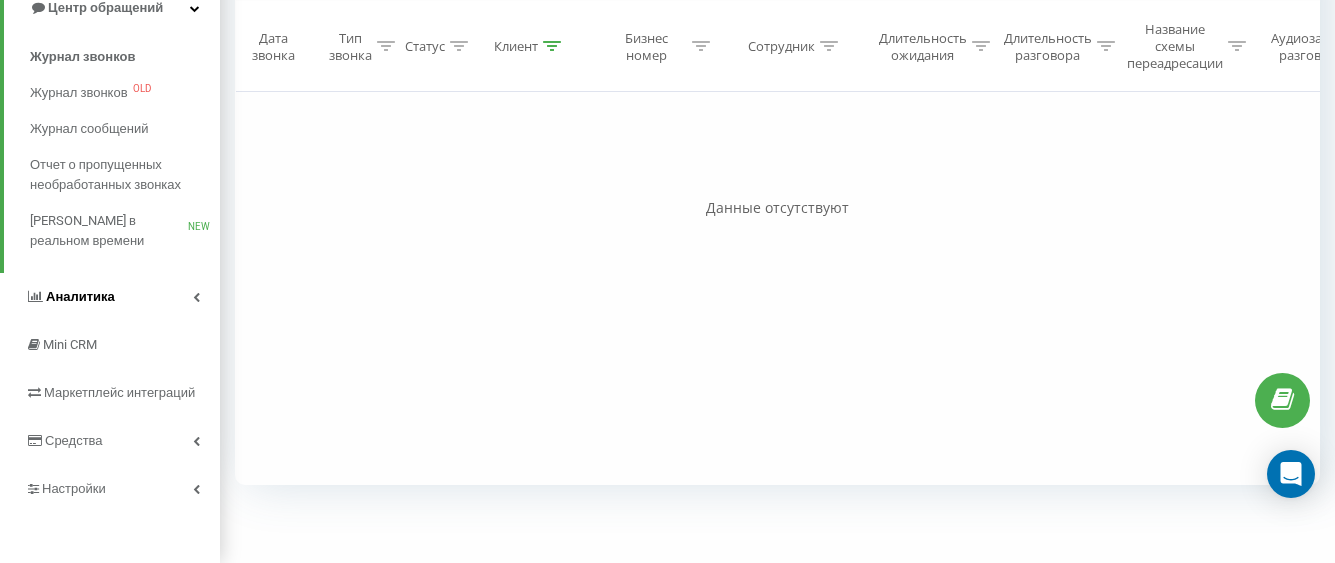 click on "Аналитика" at bounding box center (110, 297) 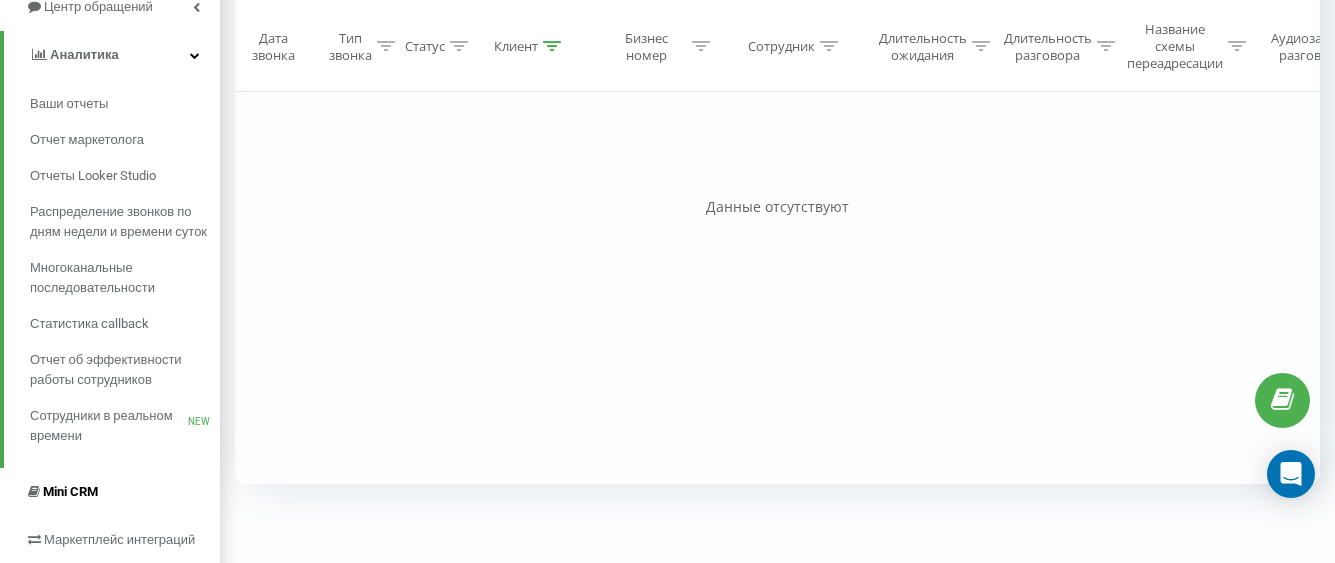 scroll, scrollTop: 408, scrollLeft: 0, axis: vertical 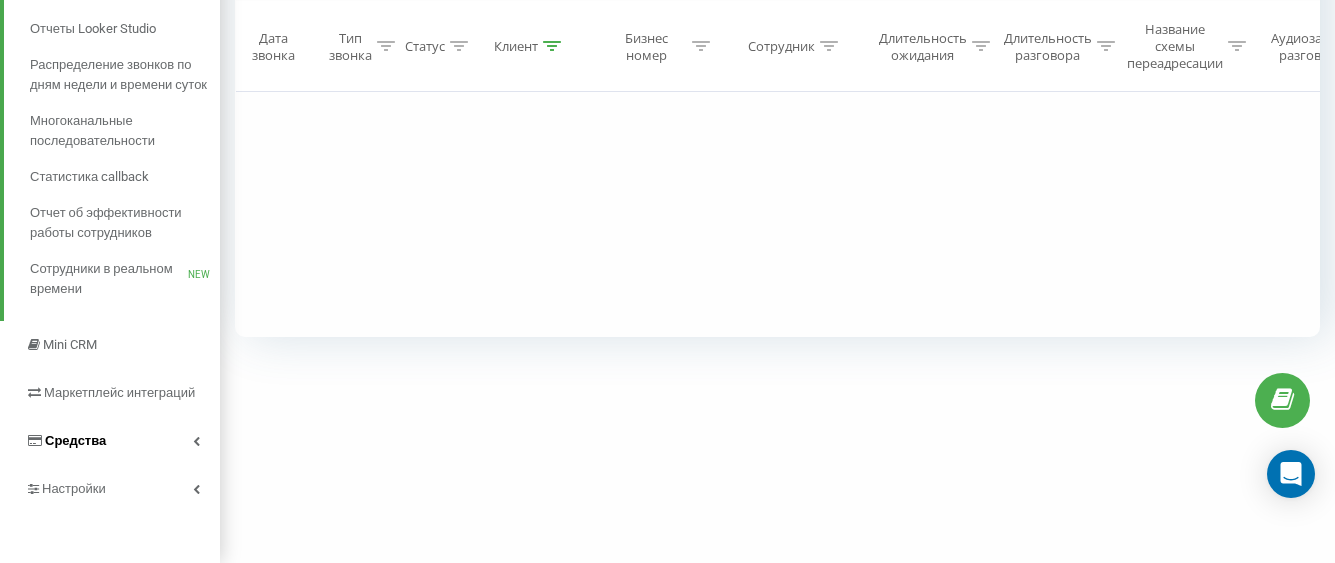 click on "Средства" at bounding box center (110, 441) 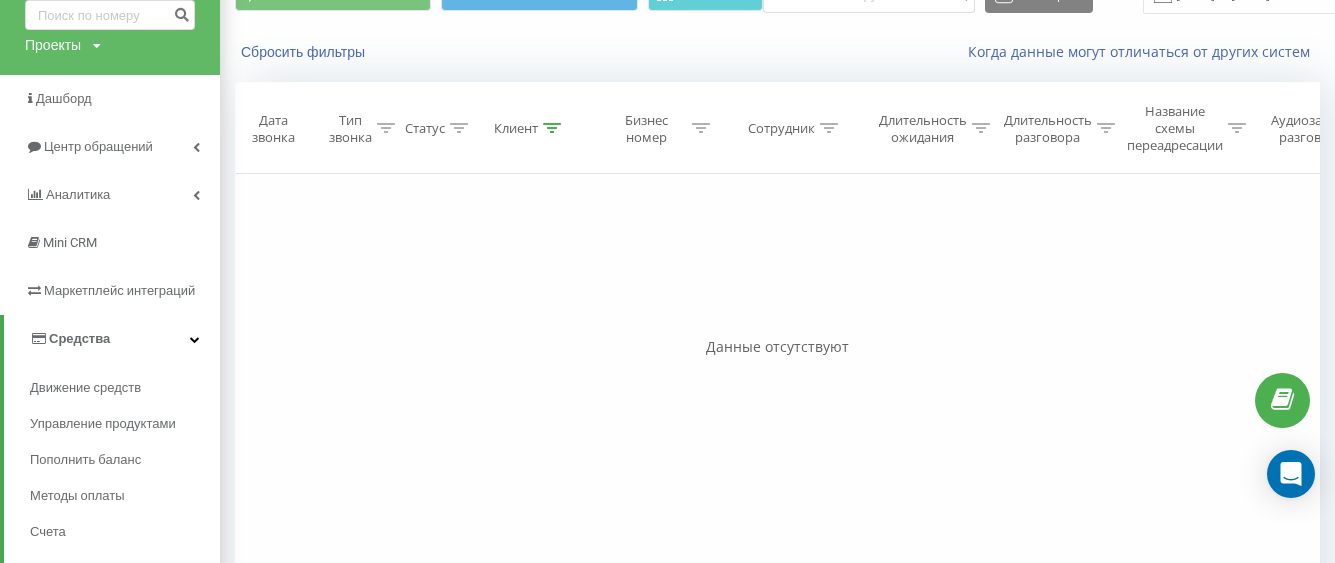 scroll, scrollTop: 292, scrollLeft: 0, axis: vertical 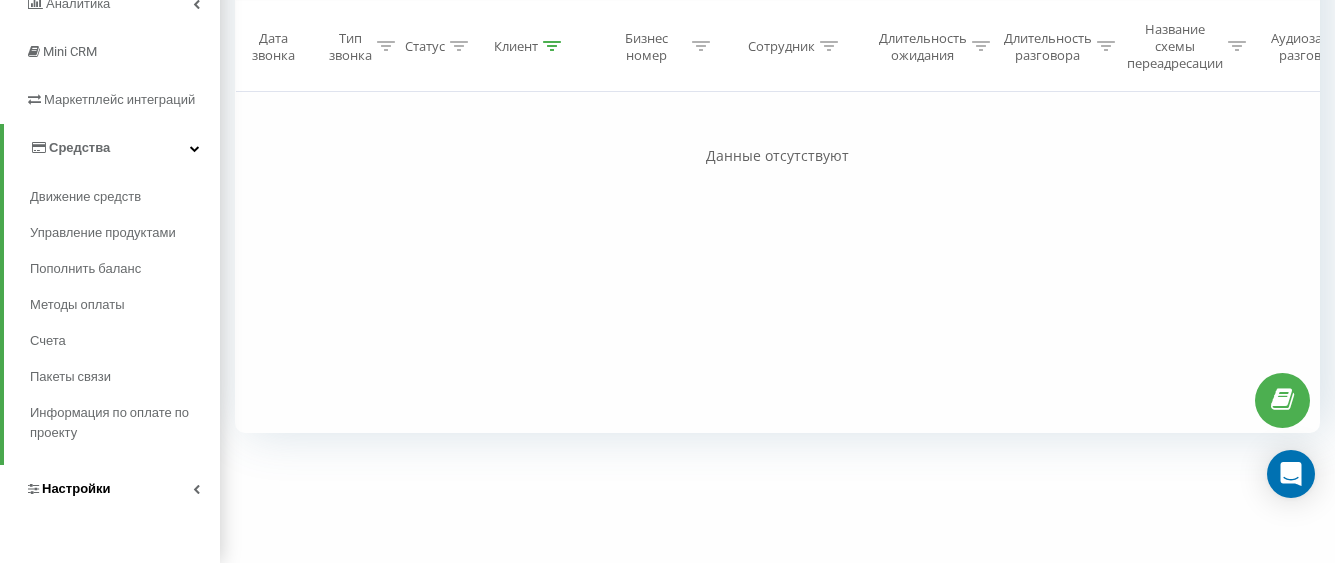 click on "Настройки" at bounding box center [76, 488] 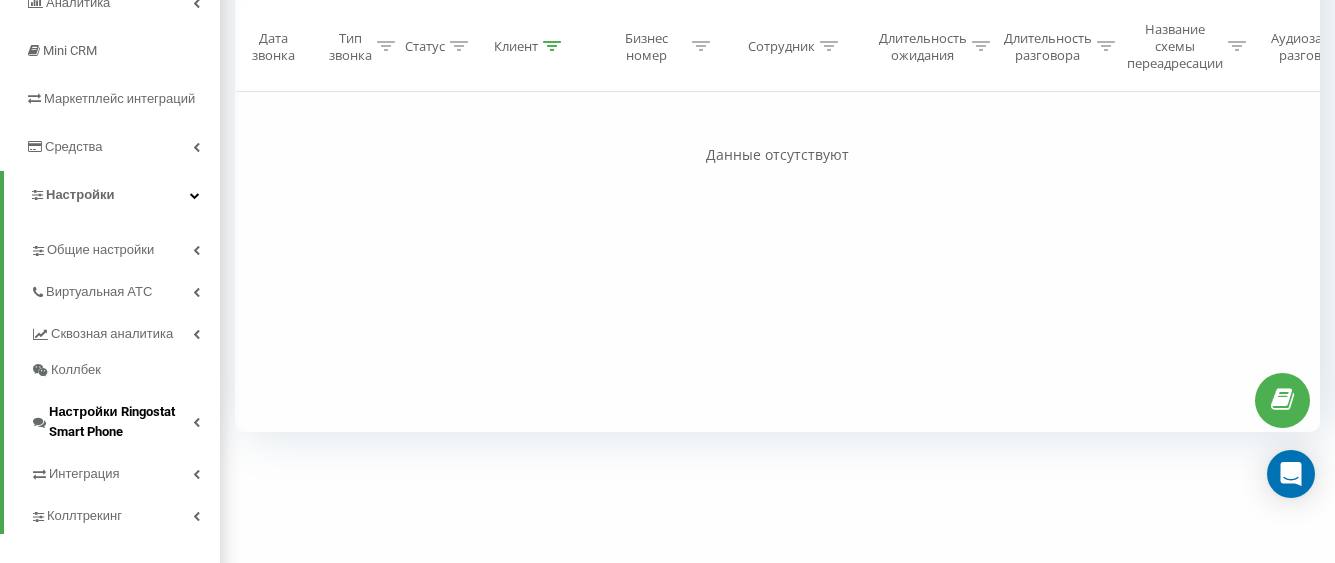 scroll, scrollTop: 314, scrollLeft: 0, axis: vertical 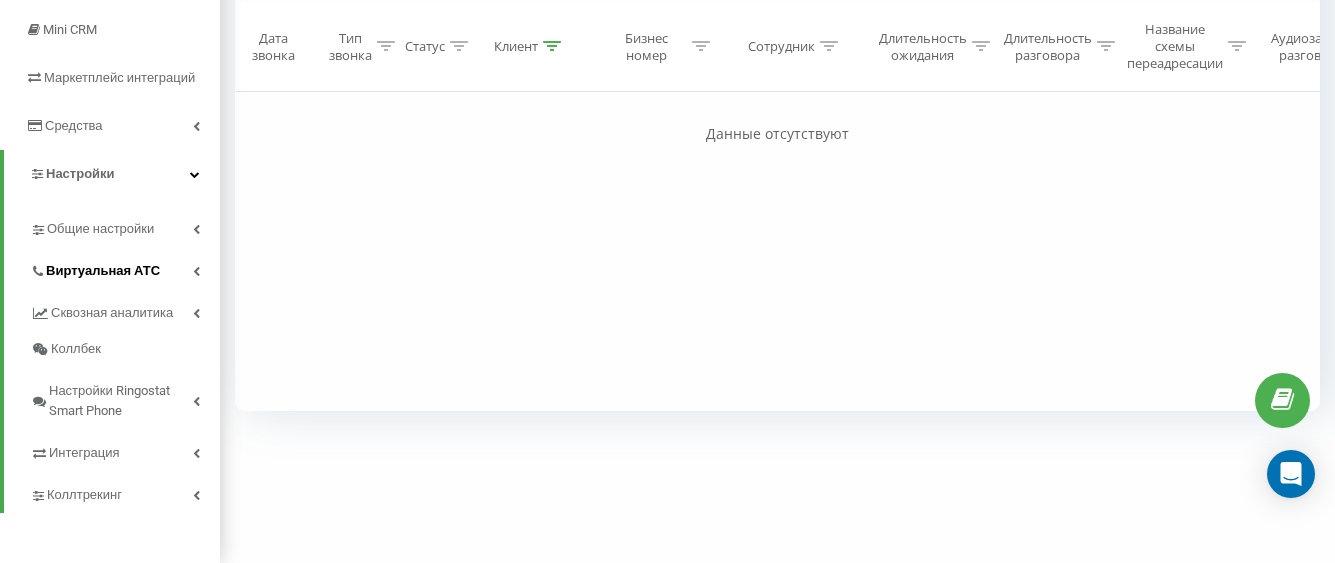 click on "Виртуальная АТС" at bounding box center [125, 268] 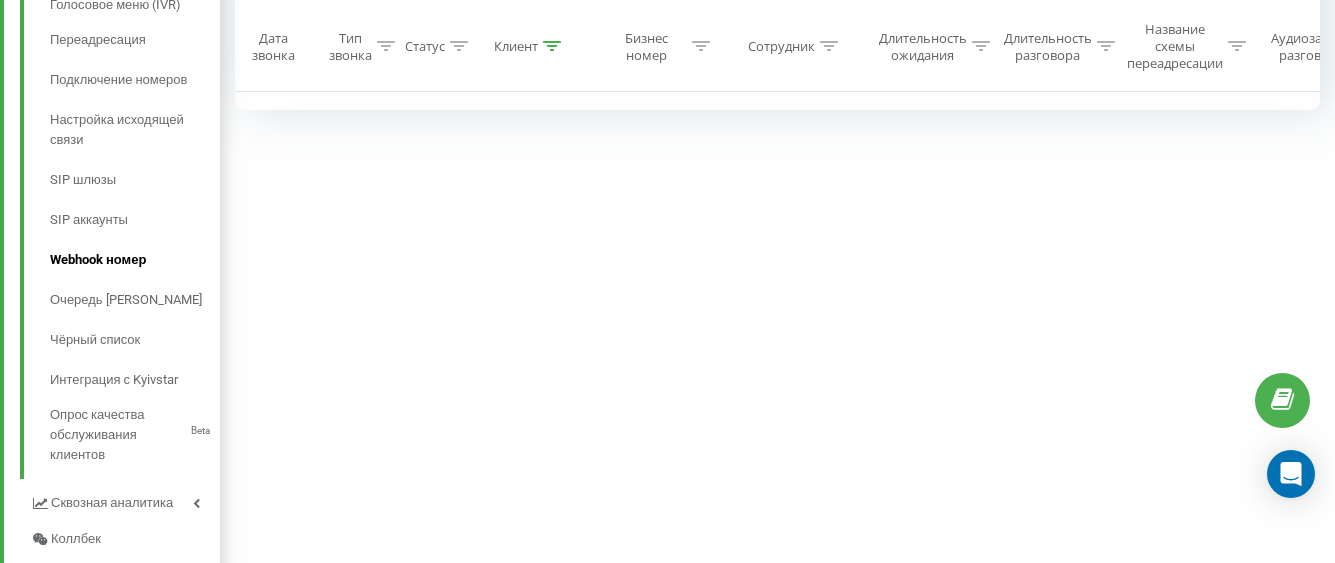scroll, scrollTop: 714, scrollLeft: 0, axis: vertical 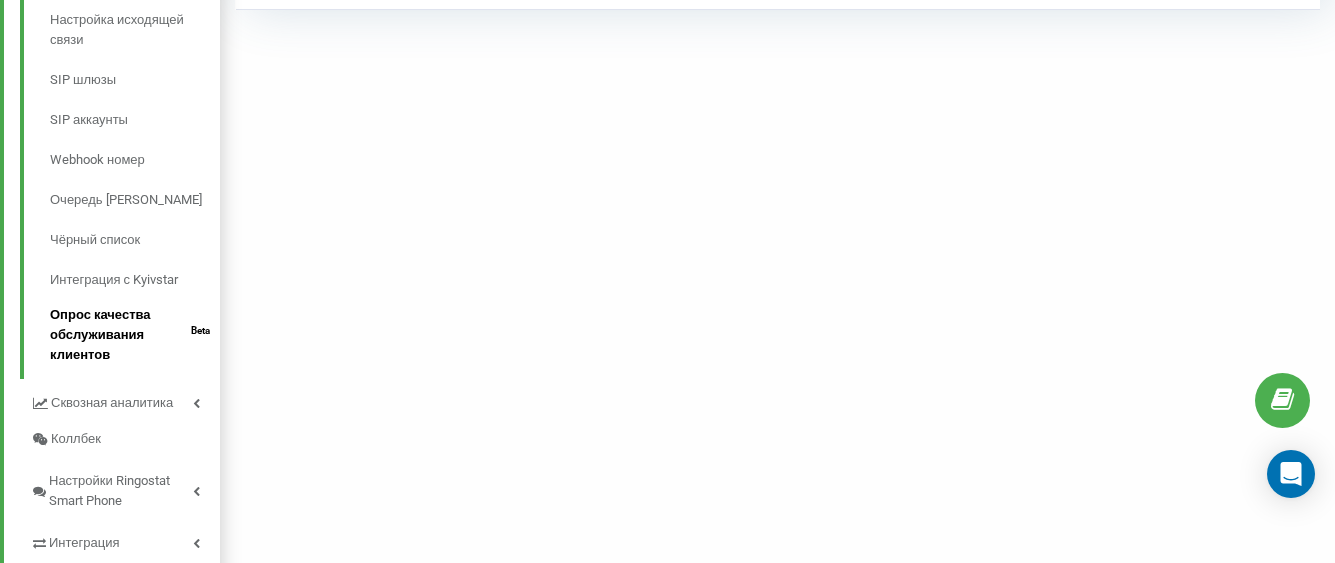click on "Опрос качества обслуживания клиентов Beta" at bounding box center [135, 332] 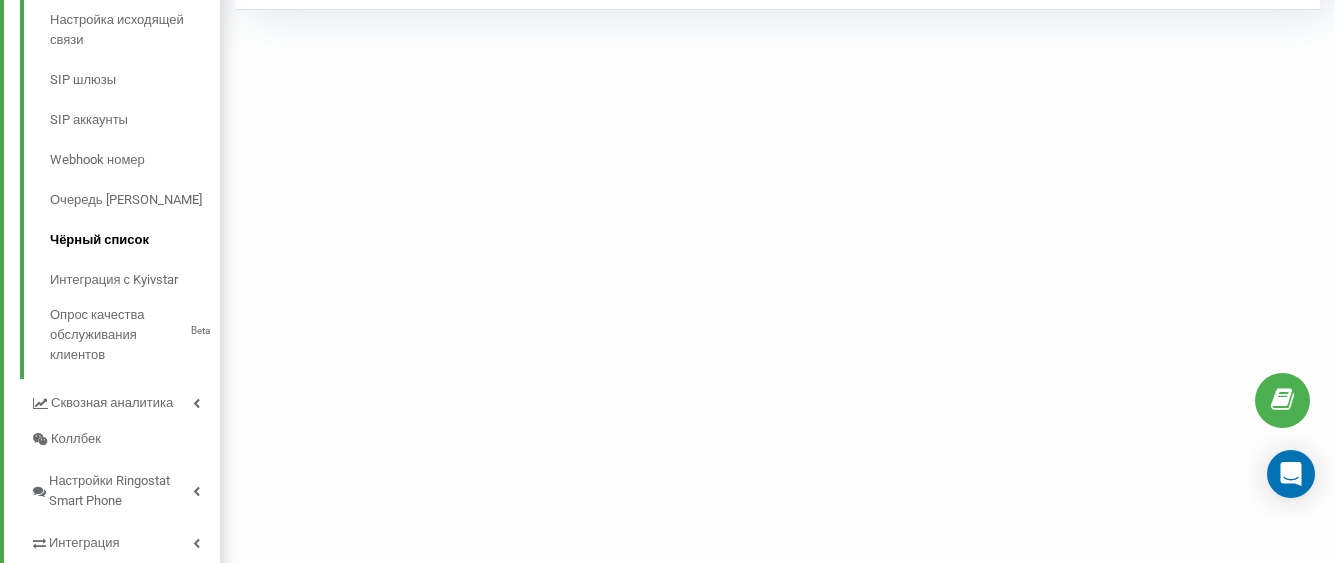click on "Чёрный список" at bounding box center (135, 240) 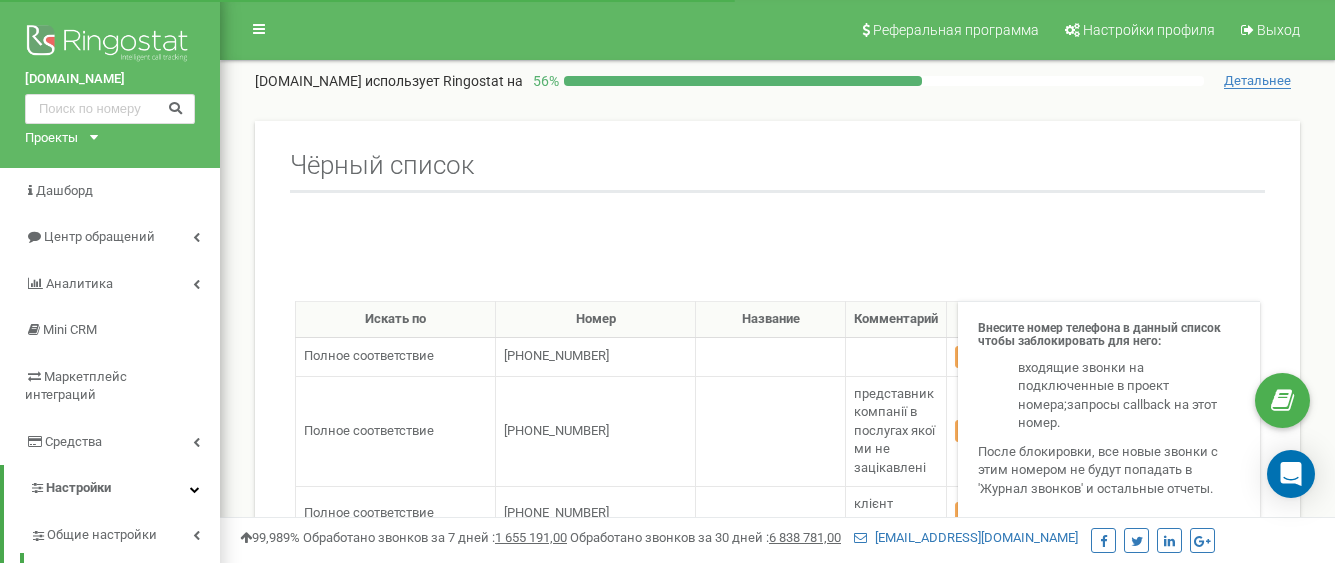 scroll, scrollTop: 300, scrollLeft: 0, axis: vertical 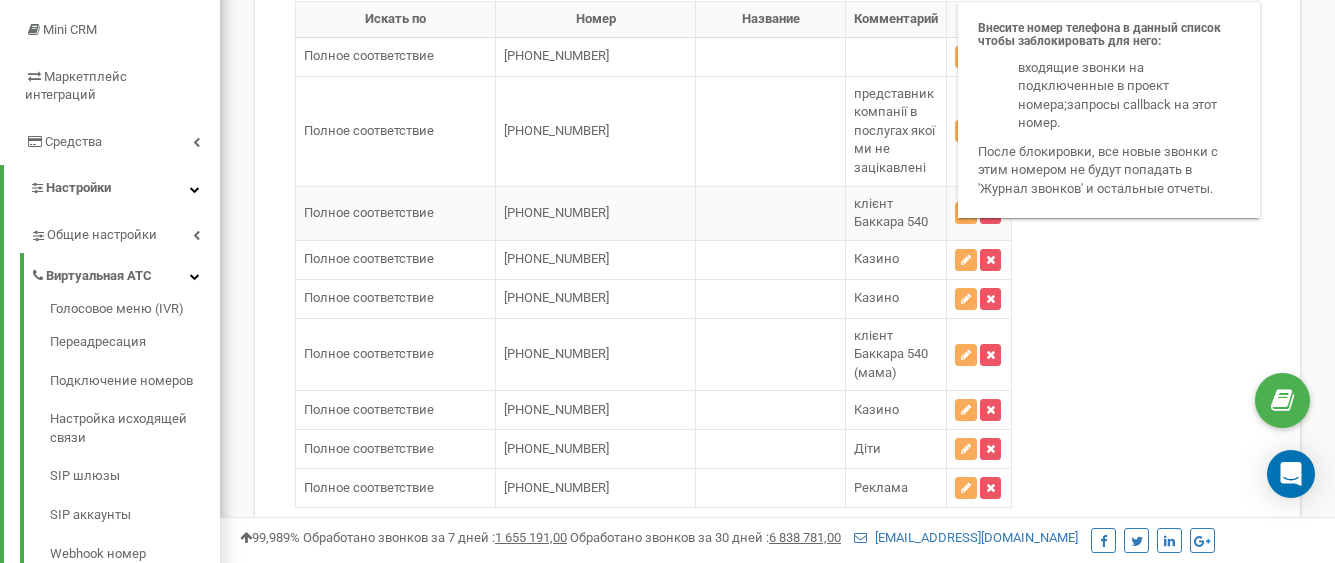 click on "[PHONE_NUMBER]" at bounding box center [556, 212] 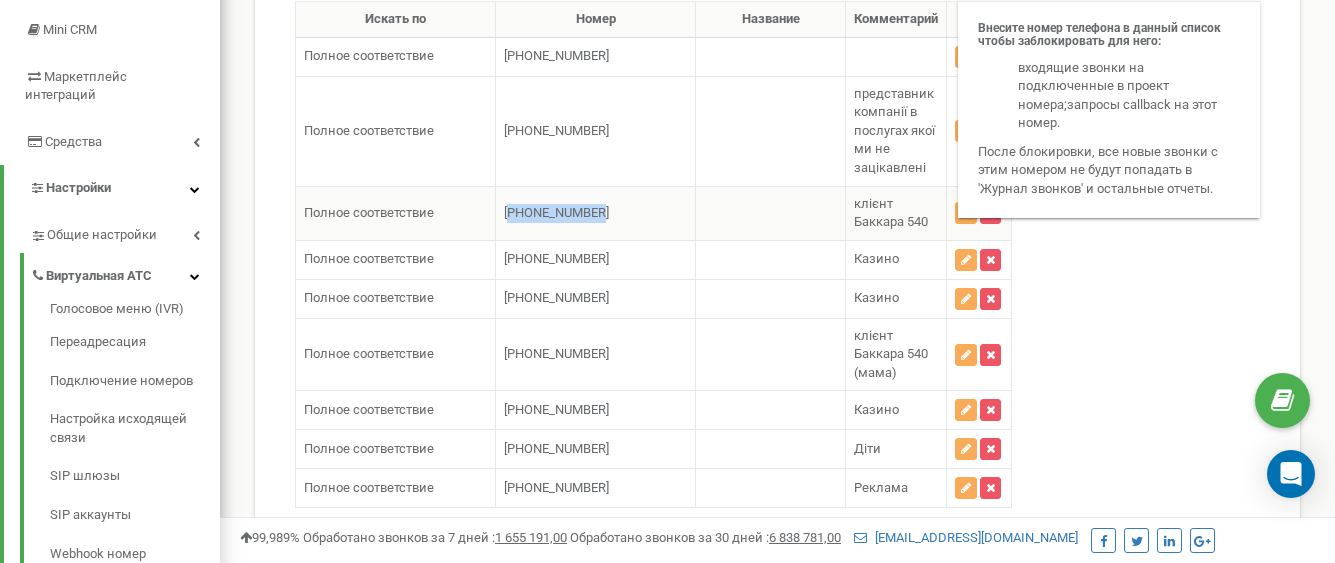 click on "[PHONE_NUMBER]" at bounding box center (556, 212) 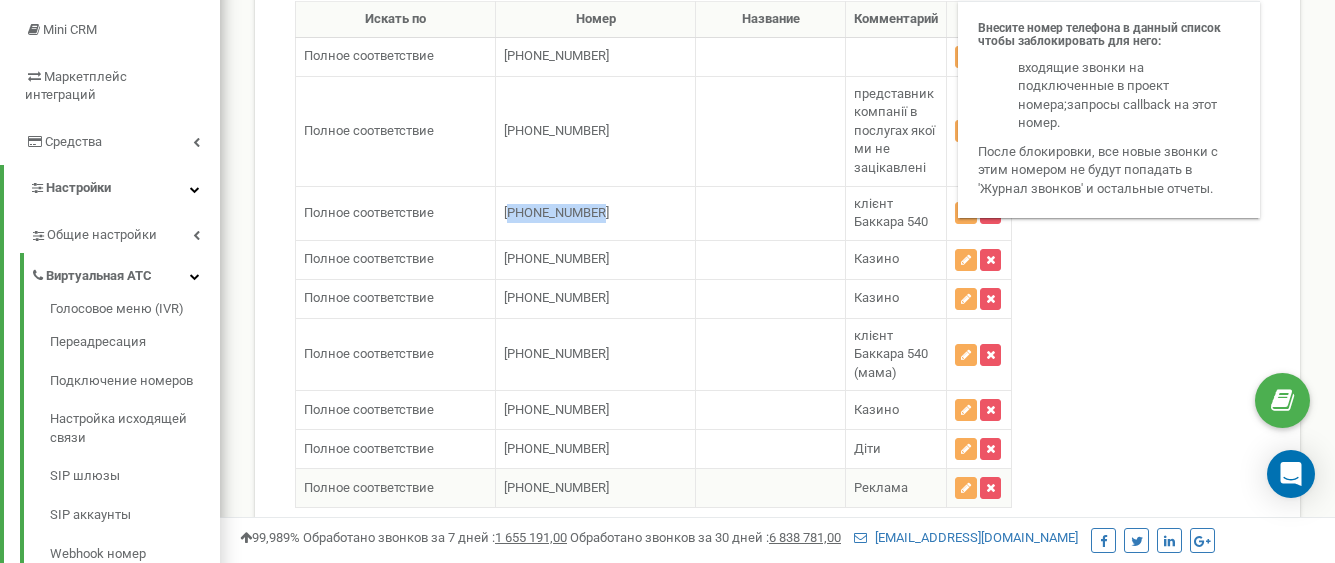 copy on "380976600695" 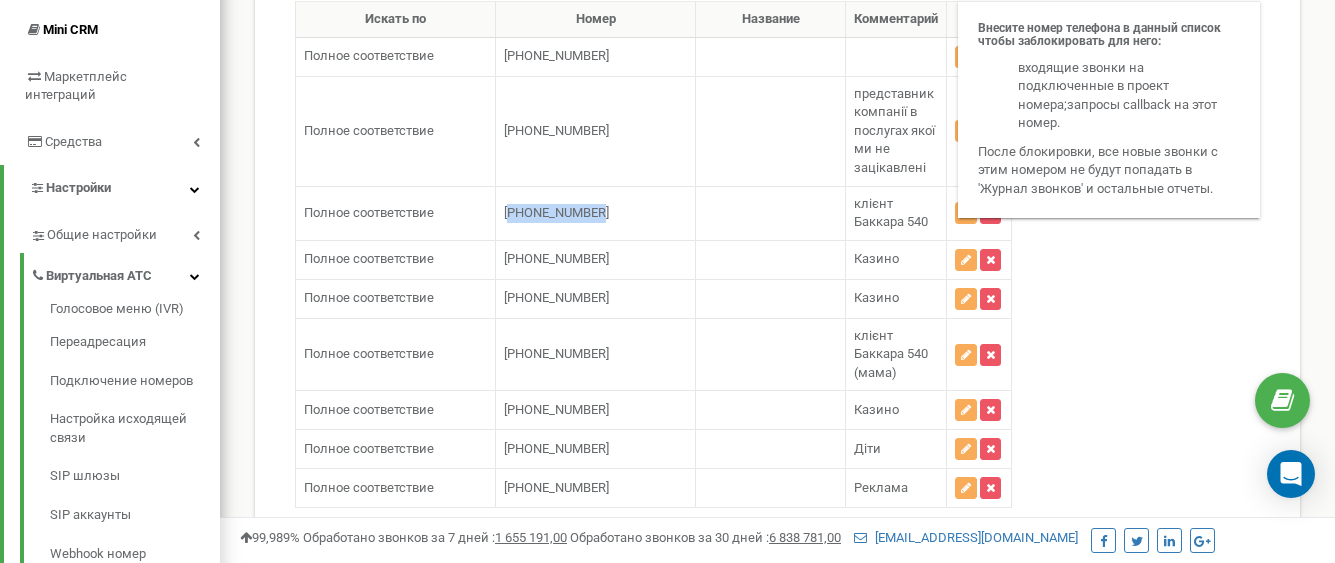 scroll, scrollTop: 100, scrollLeft: 0, axis: vertical 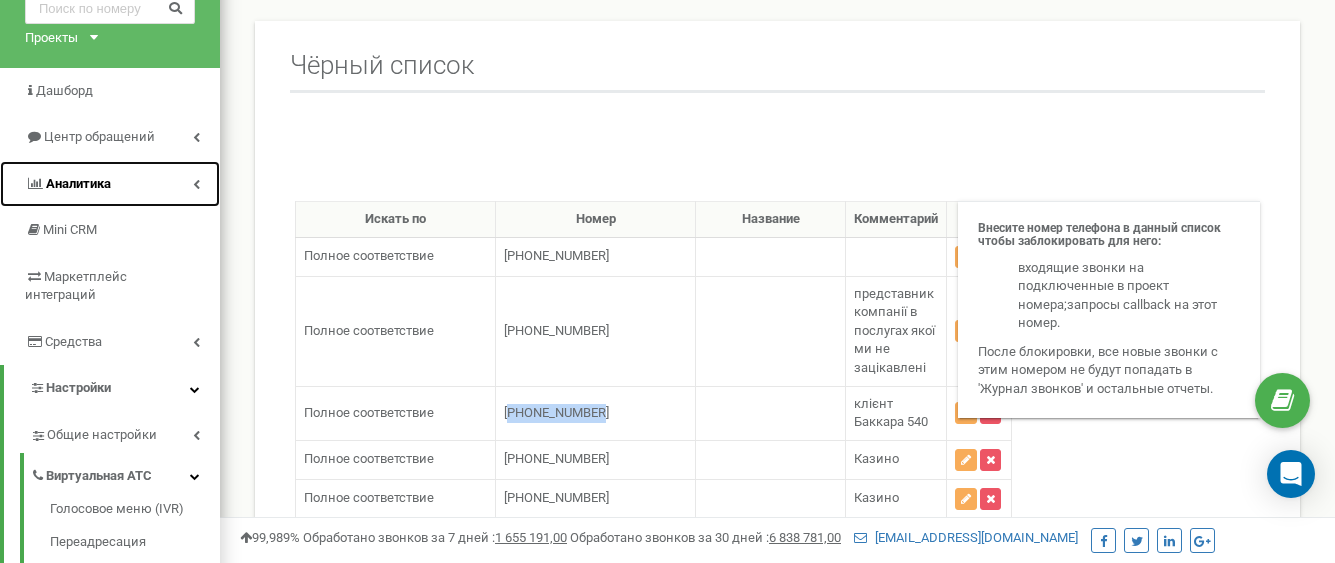 click on "Аналитика" at bounding box center (78, 183) 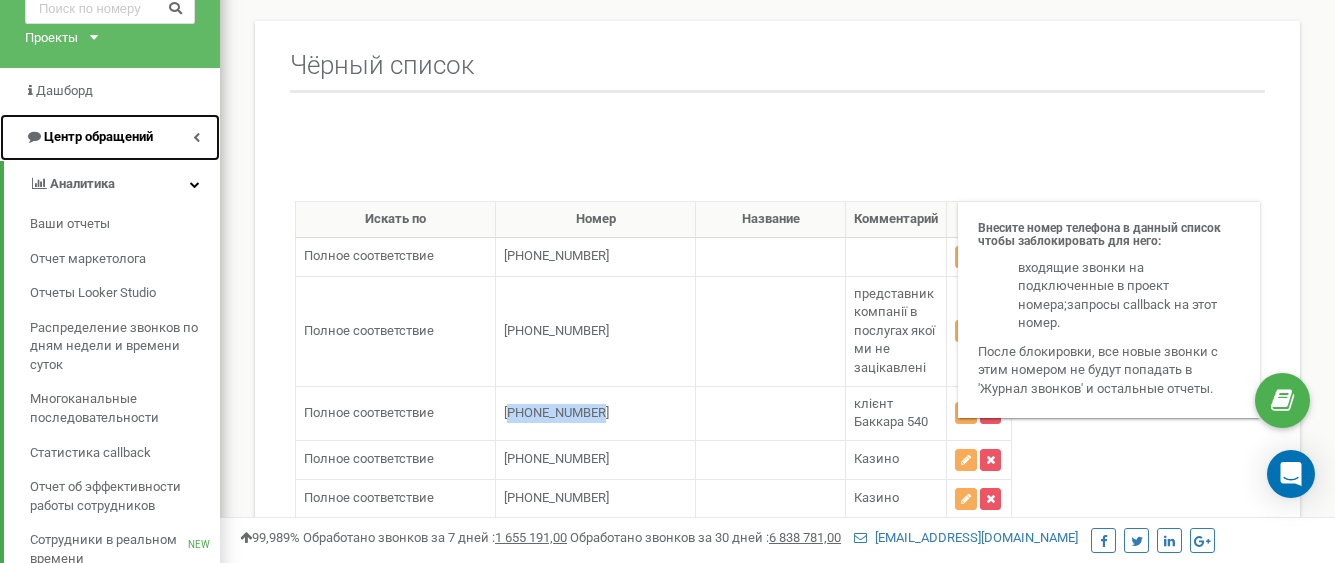 click on "Центр обращений" at bounding box center [98, 136] 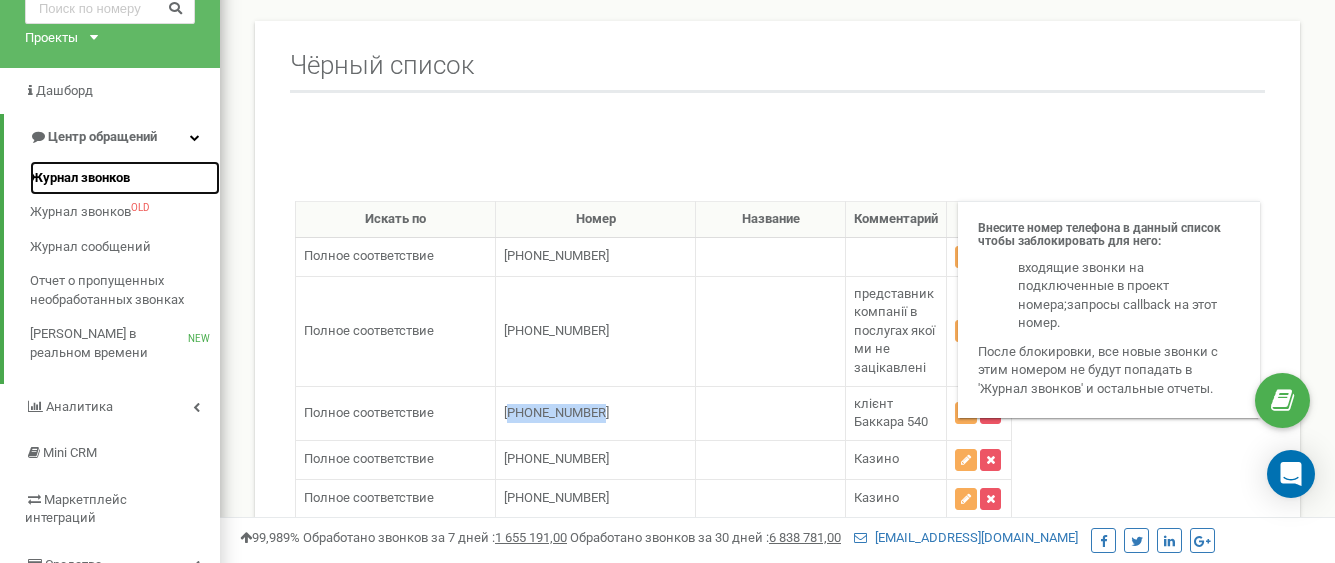 click on "Журнал звонков" at bounding box center [80, 178] 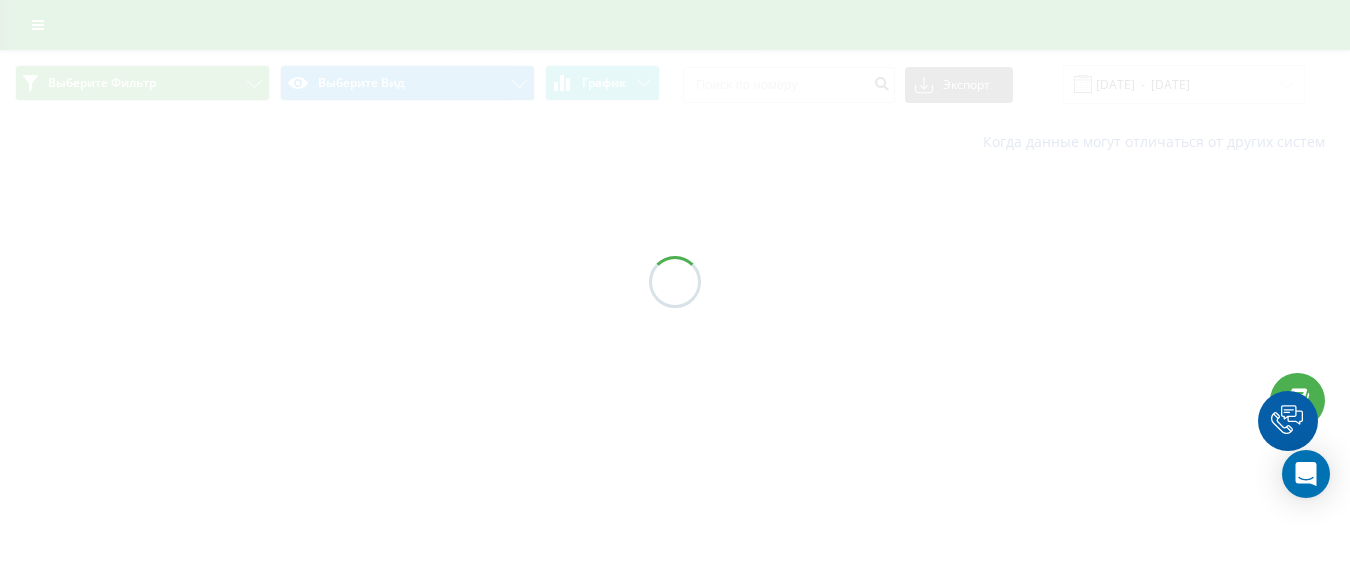 scroll, scrollTop: 0, scrollLeft: 0, axis: both 